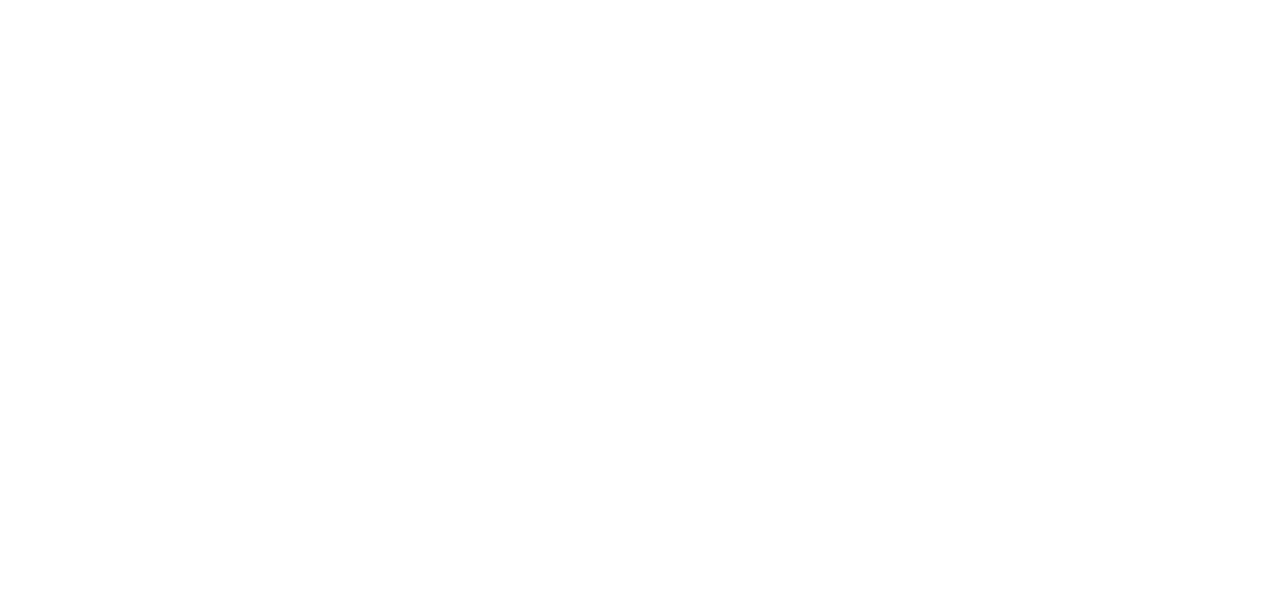 scroll, scrollTop: 0, scrollLeft: 0, axis: both 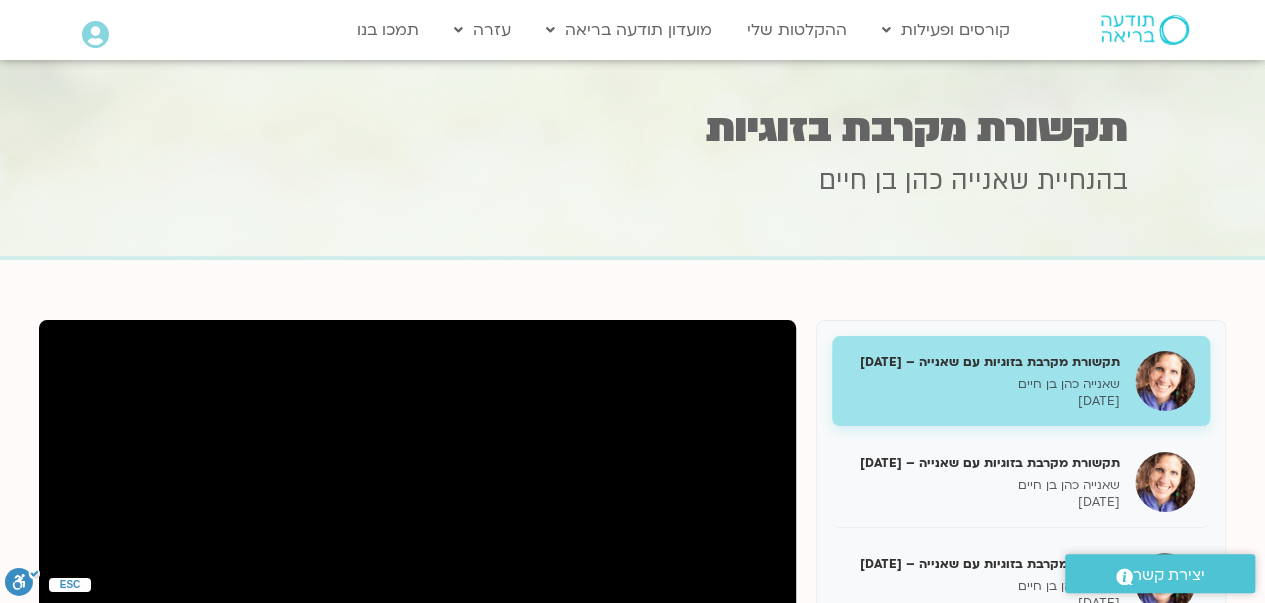 click on "Main Menu
קורסים ופעילות לוח שידורים התכניות שלי קורסים ההקלטות שלי מועדון תודעה בריאה מידע על המועדון התכניה השבועית עזרה שאלות נפוצות צרו קשר תמכו בנו" at bounding box center [650, 30] 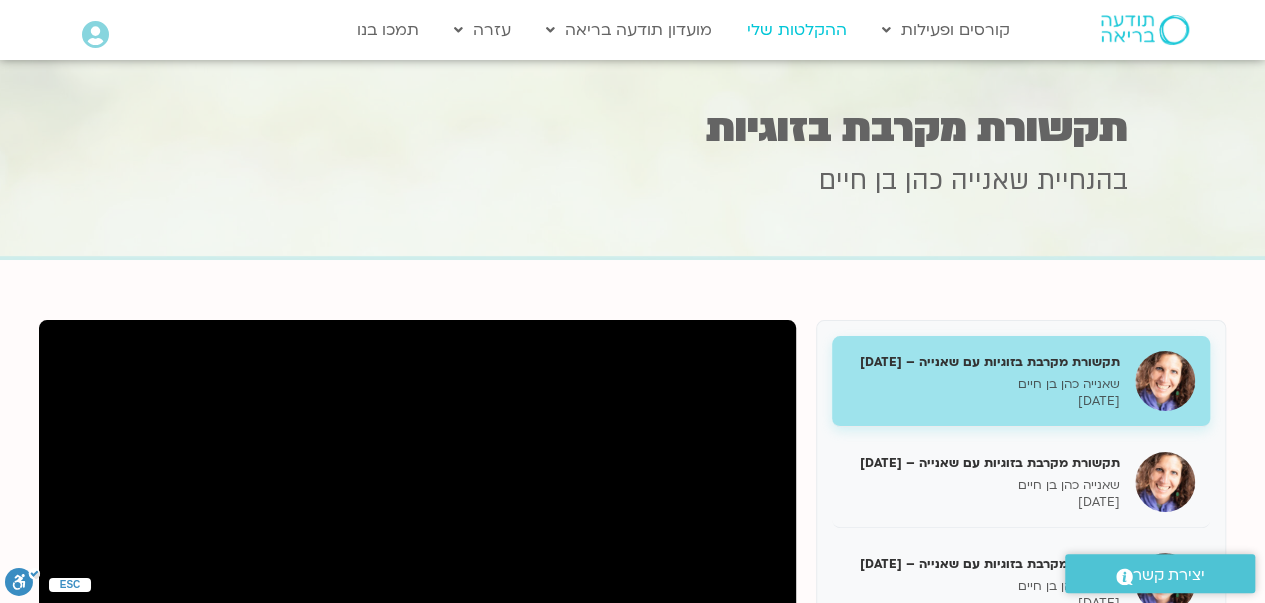 click on "ההקלטות שלי" at bounding box center (797, 30) 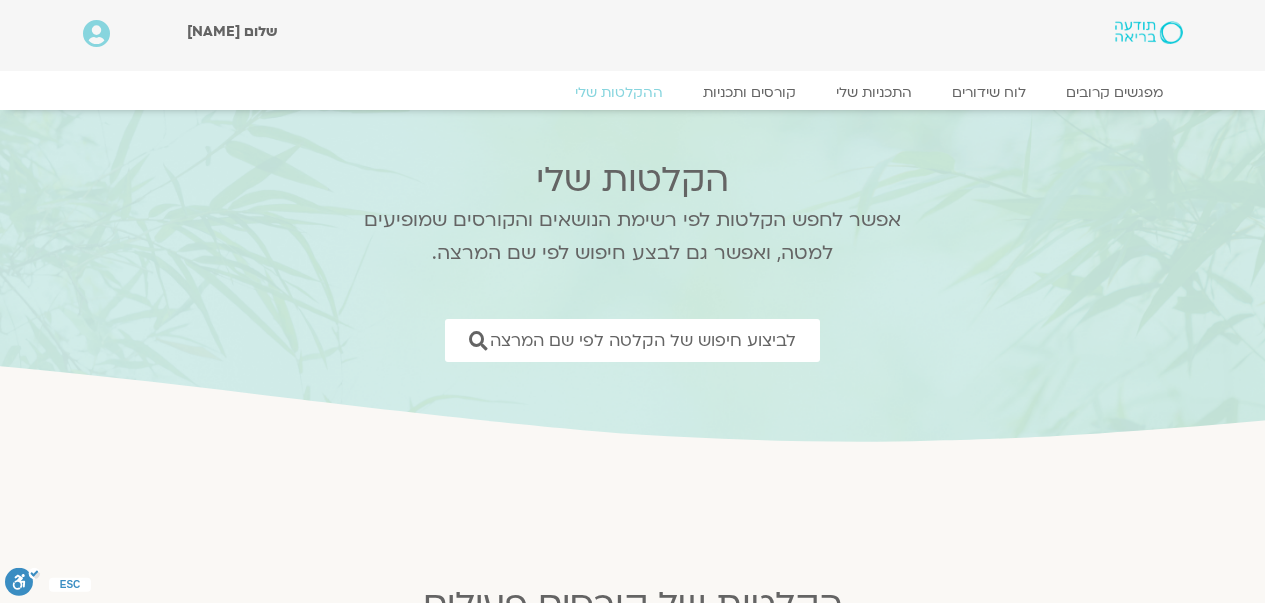 scroll, scrollTop: 0, scrollLeft: 0, axis: both 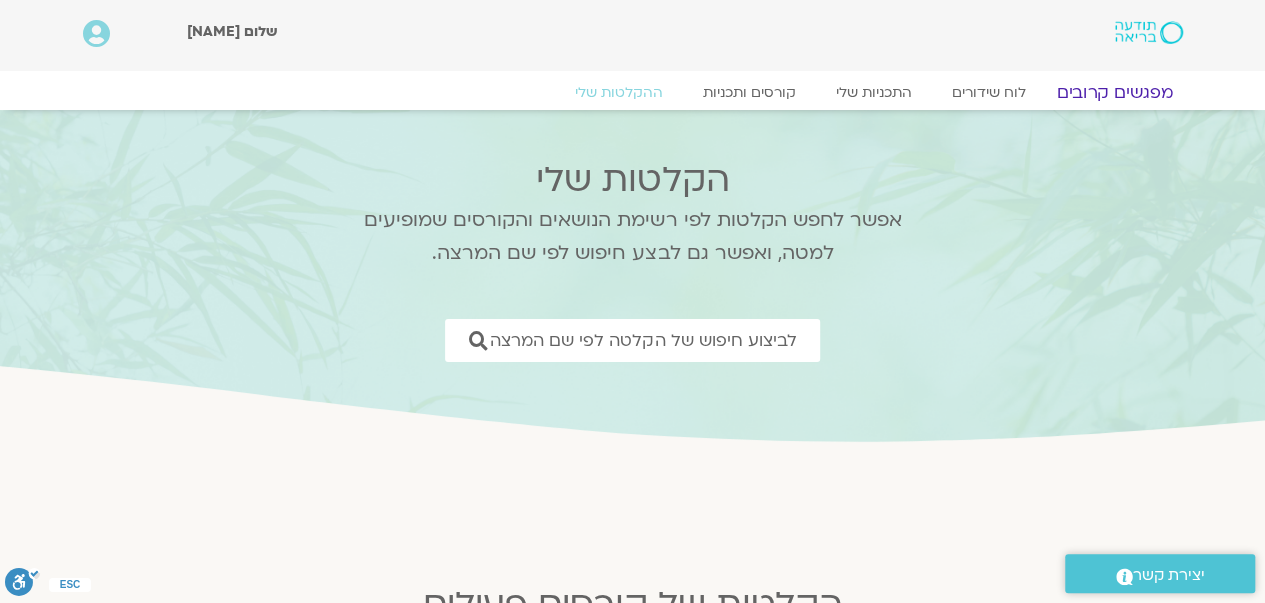 click on "מפגשים קרובים" 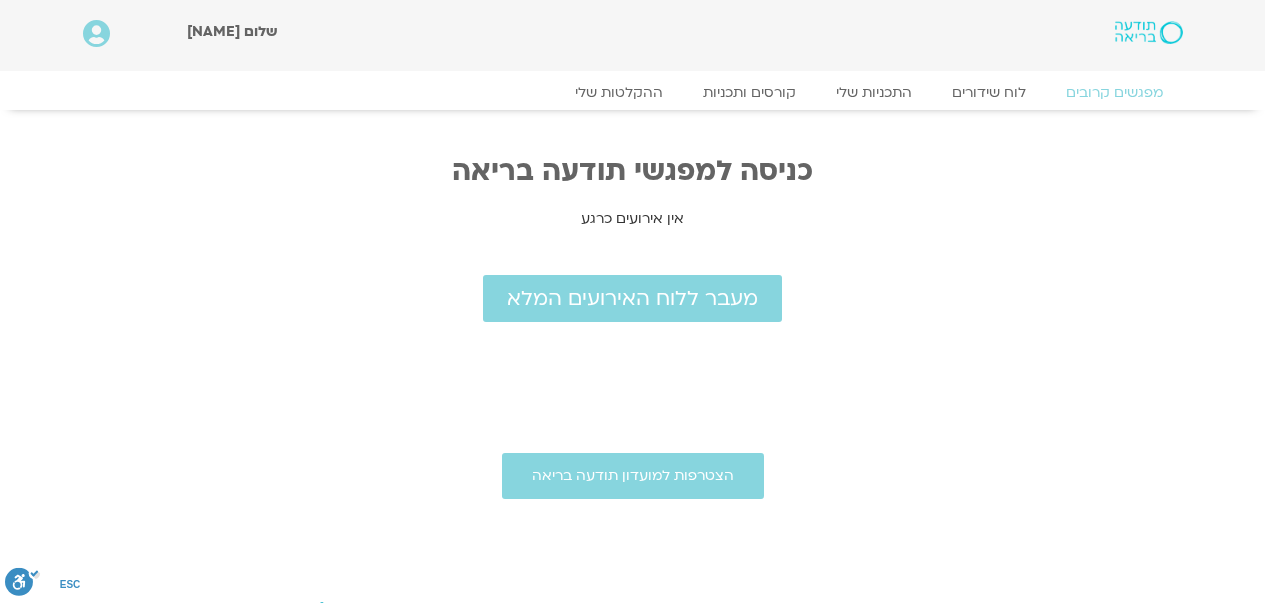 scroll, scrollTop: 0, scrollLeft: 0, axis: both 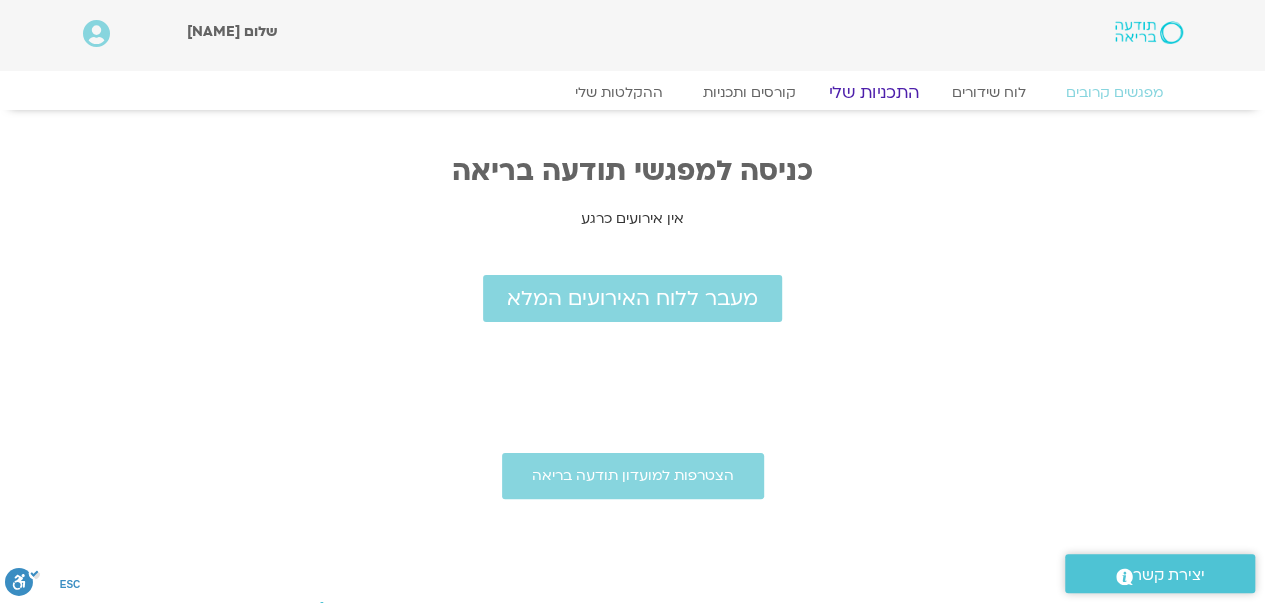 click on "התכניות שלי" 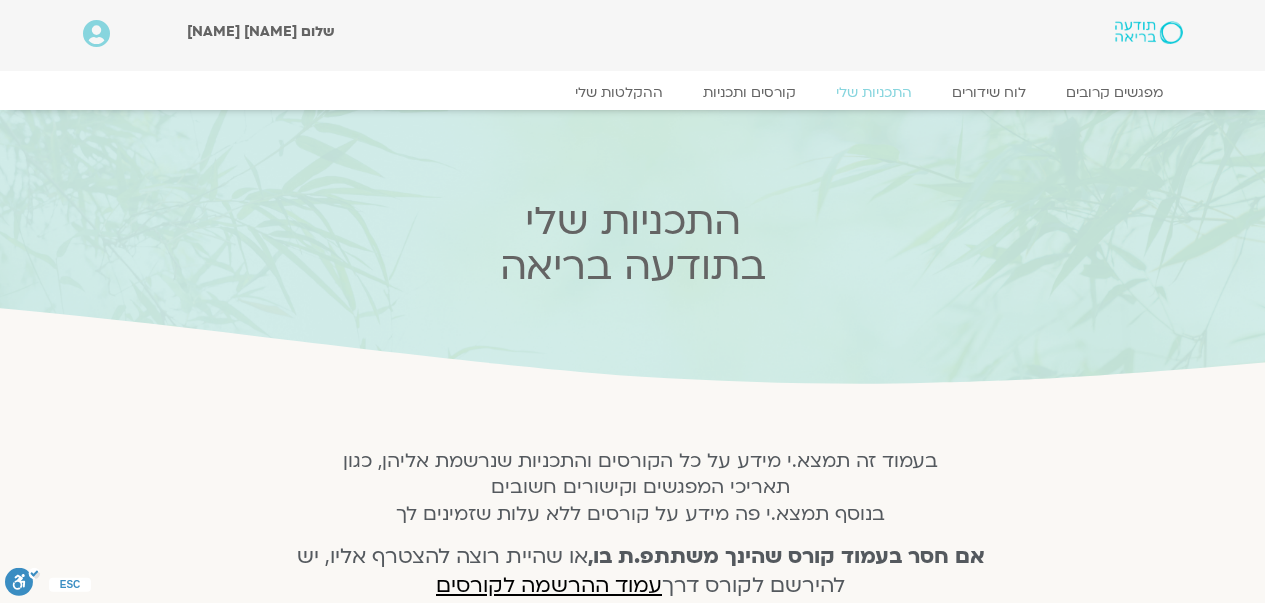scroll, scrollTop: 0, scrollLeft: 0, axis: both 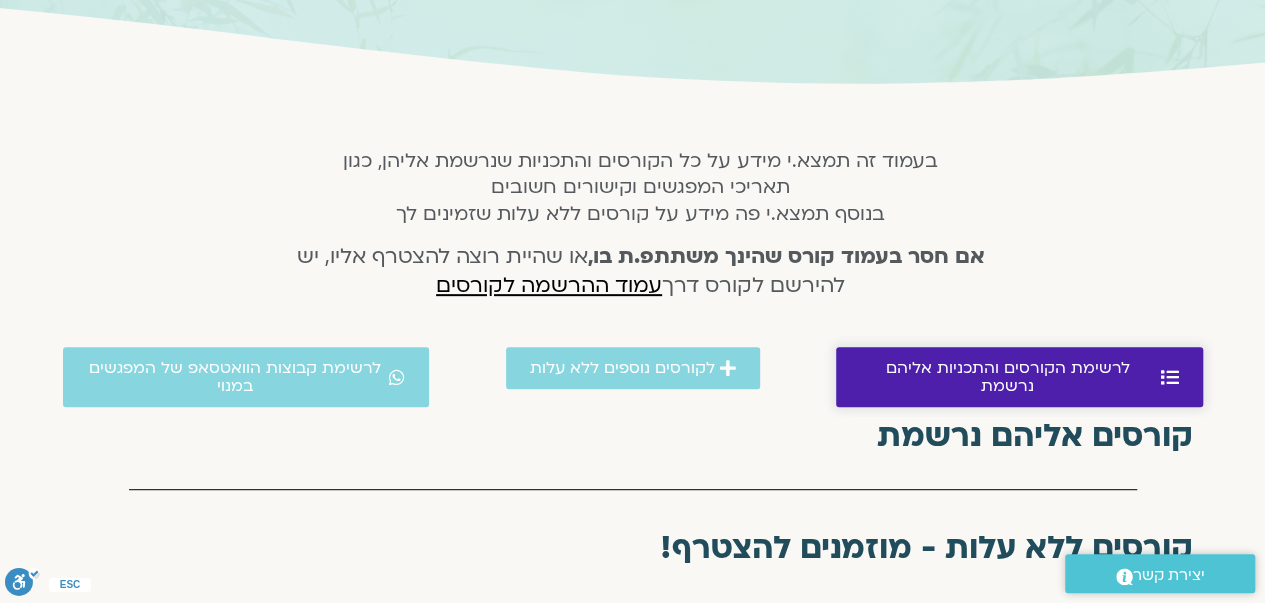 click on "לרשימת הקורסים והתכניות אליהם נרשמת" at bounding box center (1008, 377) 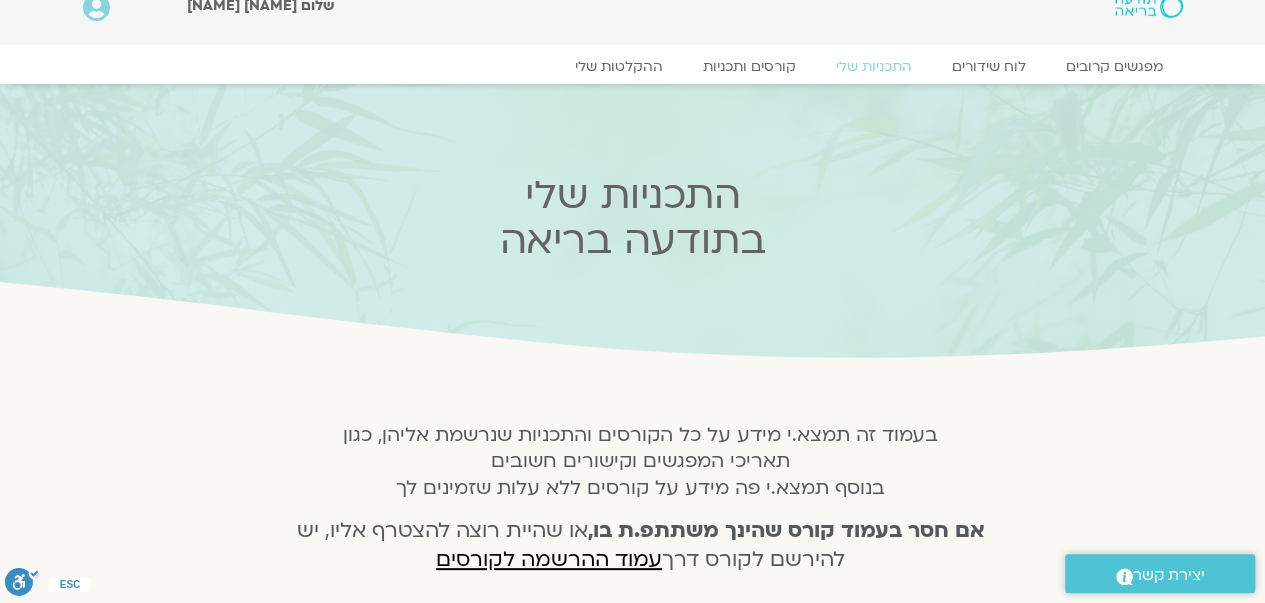 scroll, scrollTop: 12, scrollLeft: 0, axis: vertical 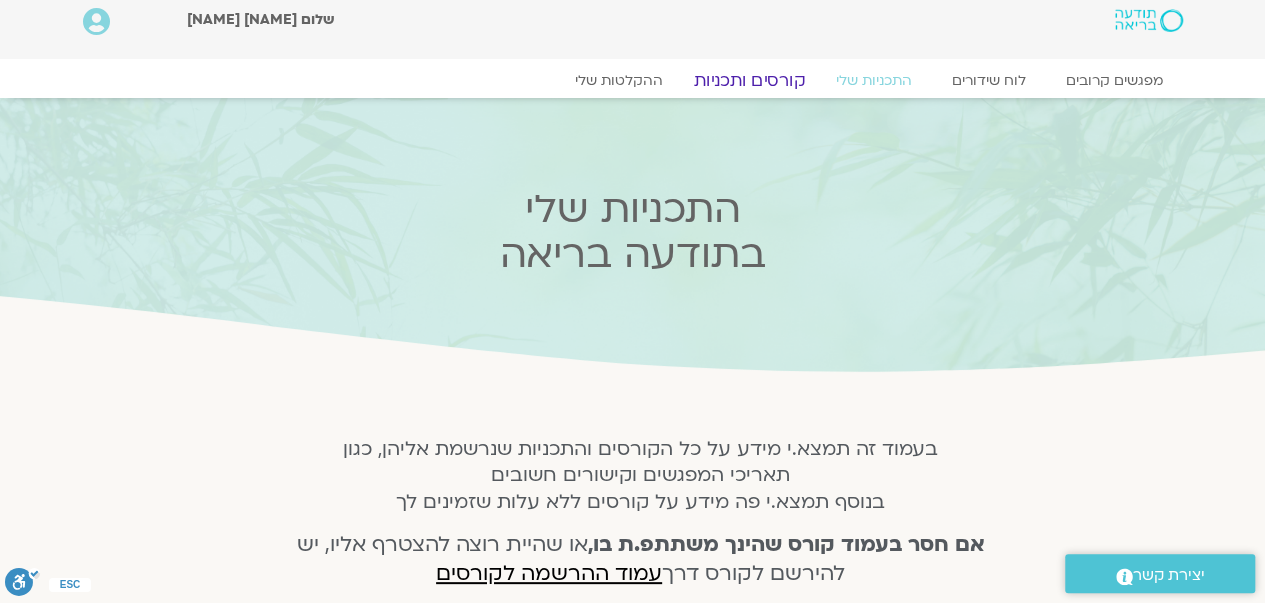 click on "קורסים ותכניות" 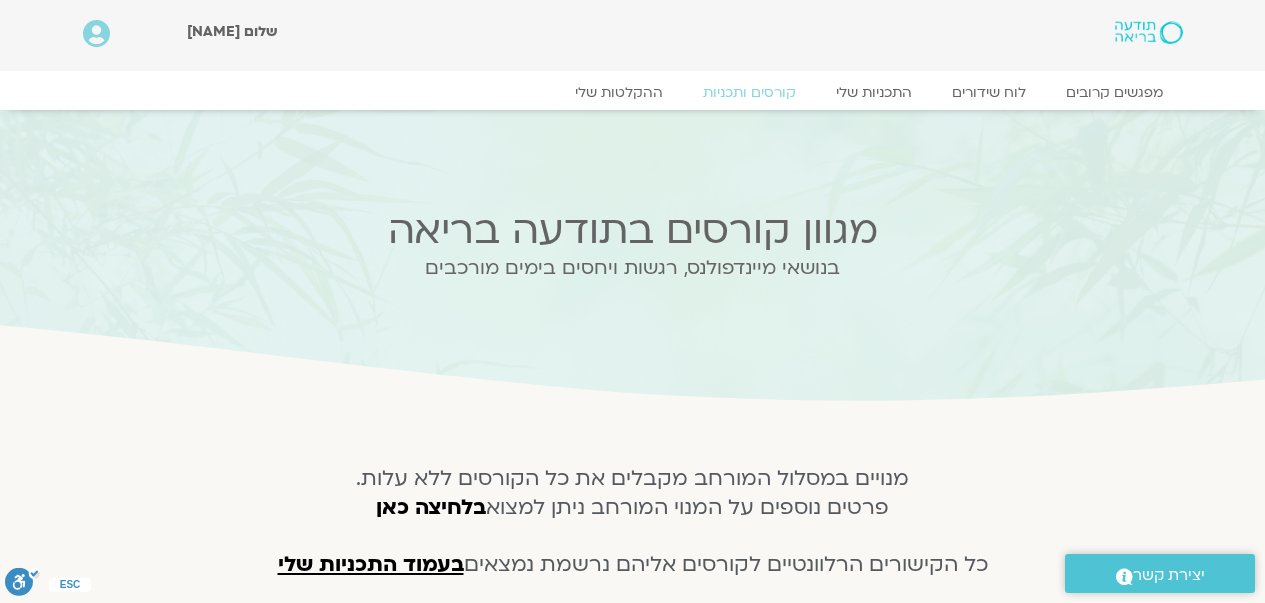 scroll, scrollTop: 0, scrollLeft: 0, axis: both 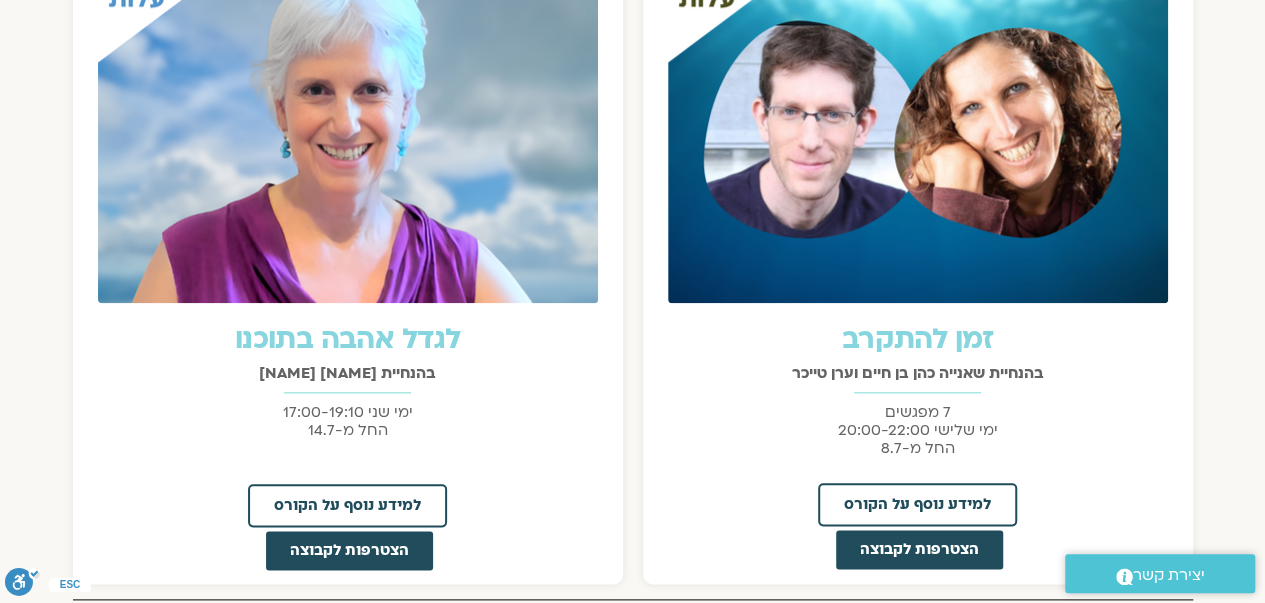 click at bounding box center (918, 128) 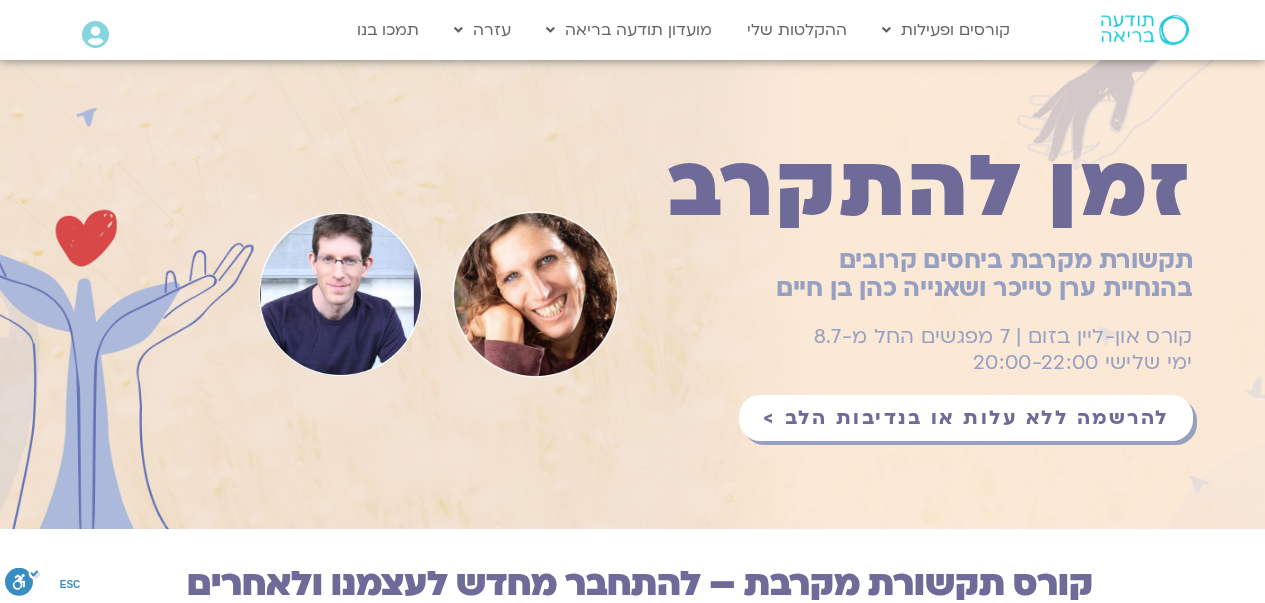 scroll, scrollTop: 0, scrollLeft: 0, axis: both 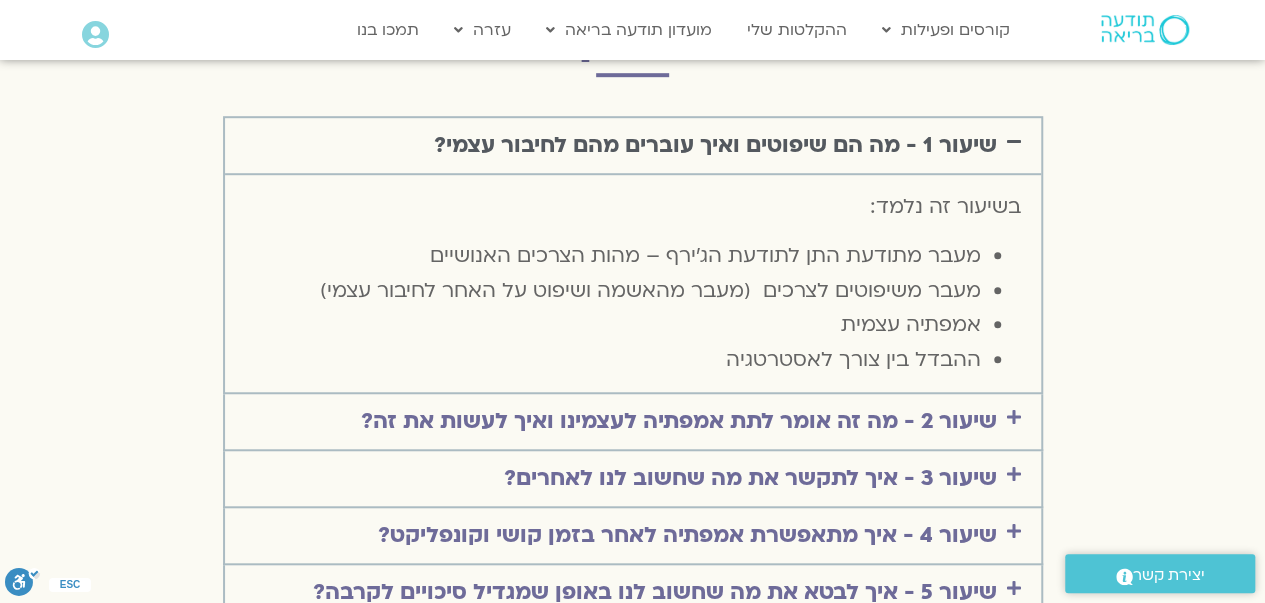click on "שיעור 1  - מה הם שיפוטים ואיך עוברים מהם לחיבור עצמי?" at bounding box center (715, 145) 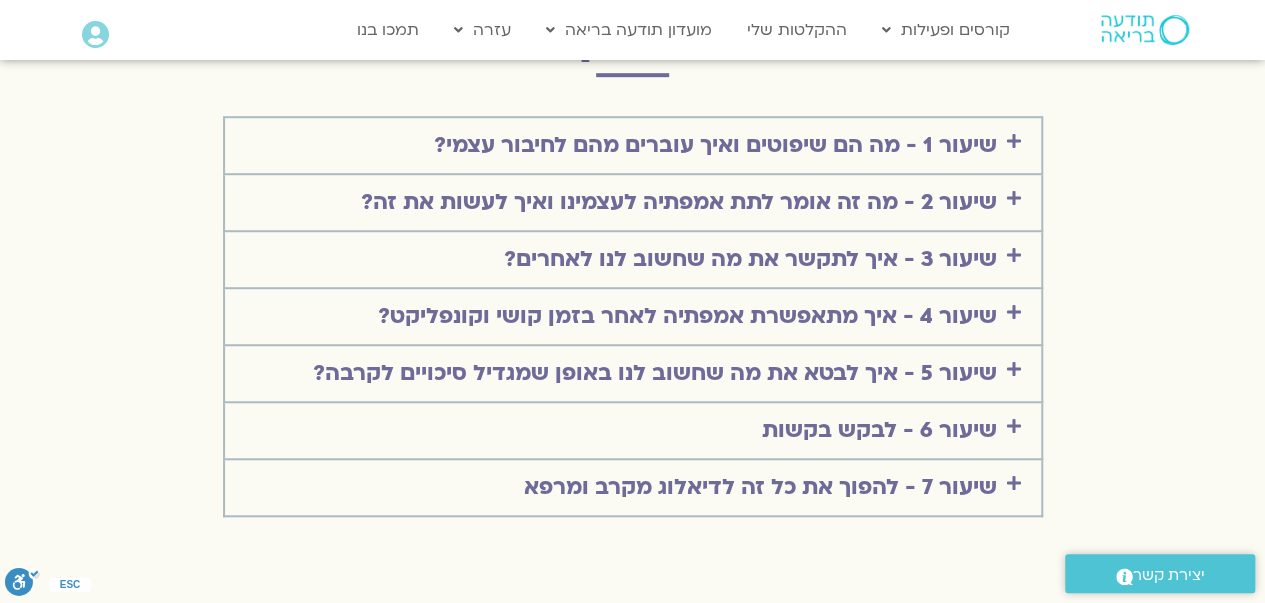 click on "שיעור 1  - מה הם שיפוטים ואיך עוברים מהם לחיבור עצמי?" at bounding box center [715, 145] 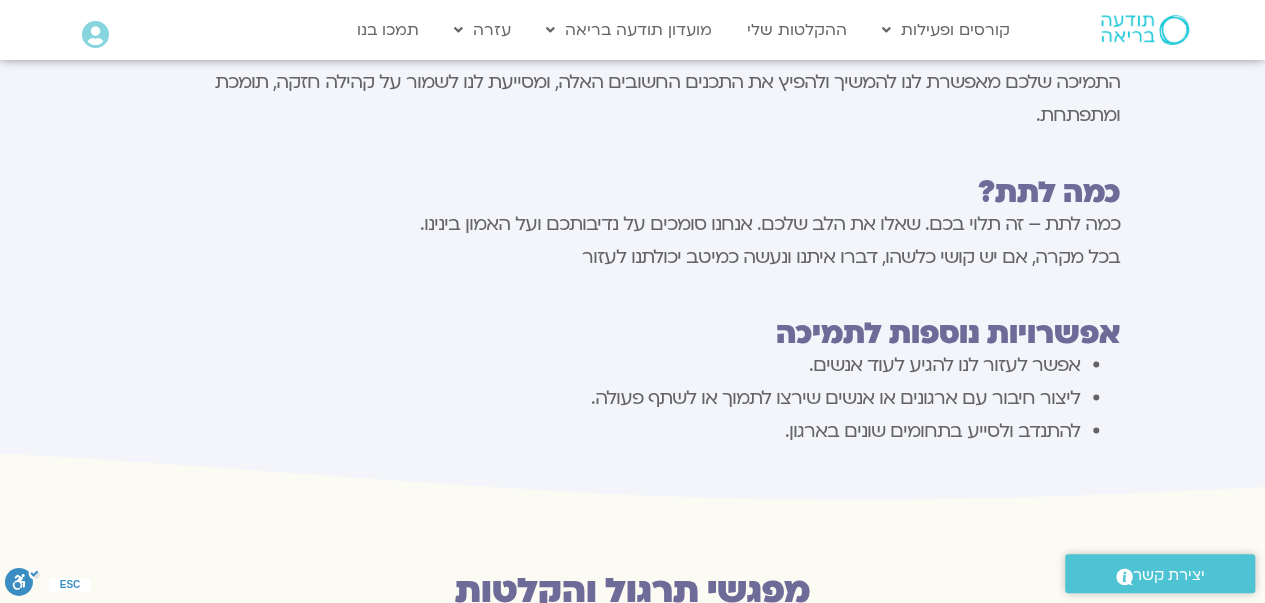scroll, scrollTop: 5500, scrollLeft: 0, axis: vertical 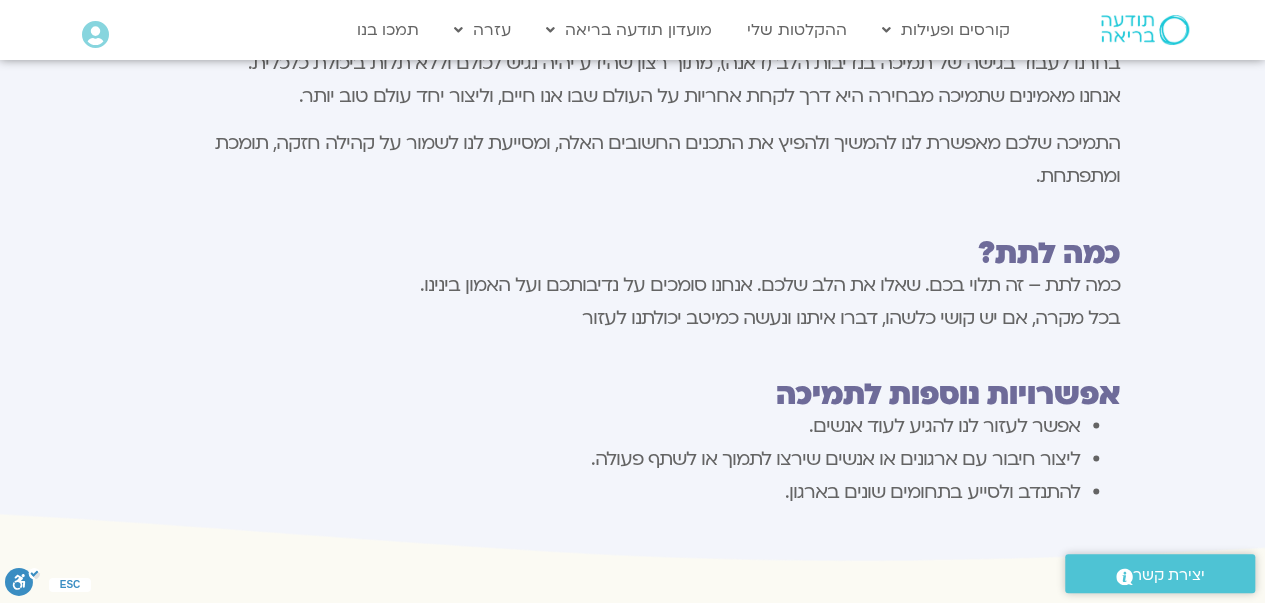 click at bounding box center (1145, 30) 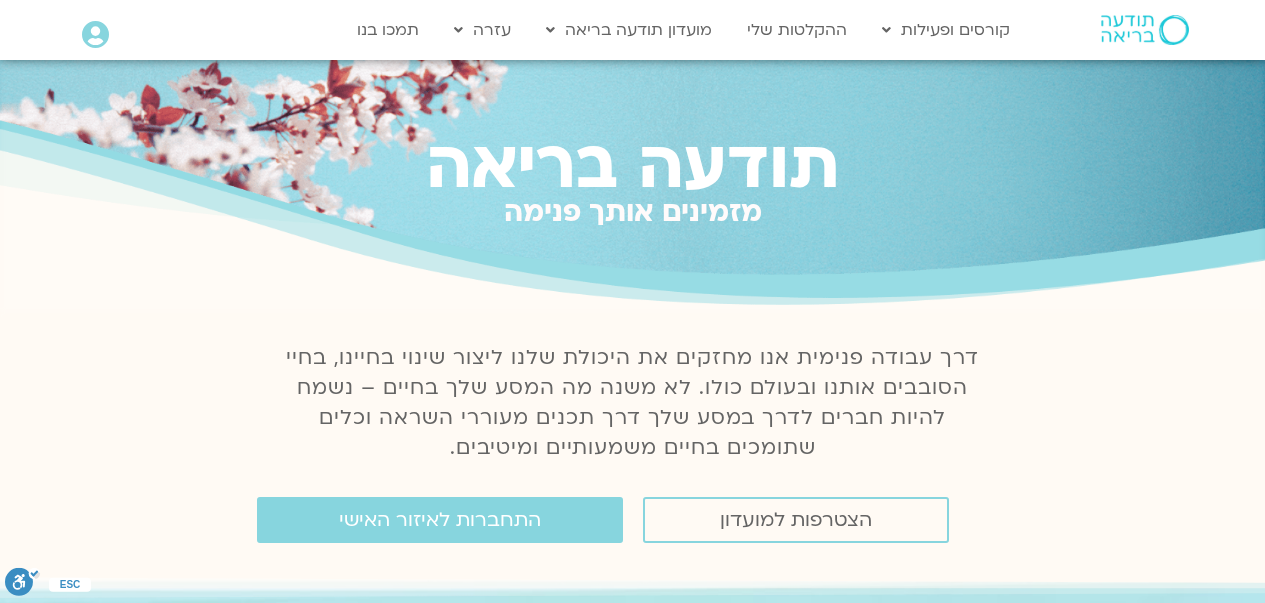 scroll, scrollTop: 0, scrollLeft: 0, axis: both 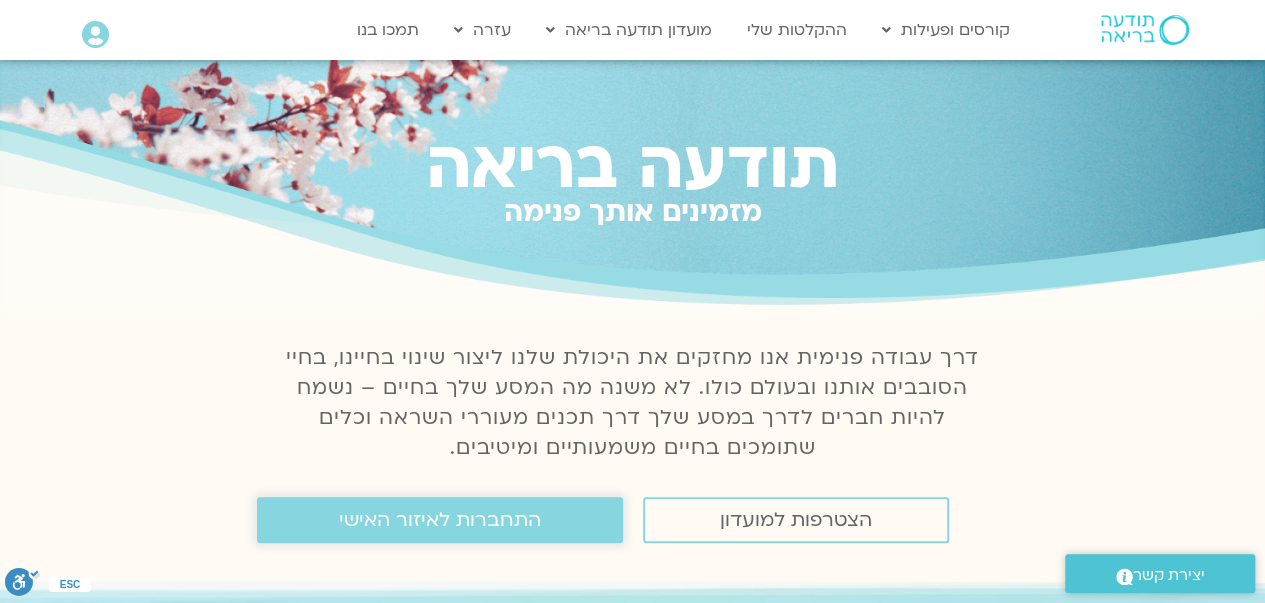 click on "התחברות לאיזור האישי" at bounding box center [440, 520] 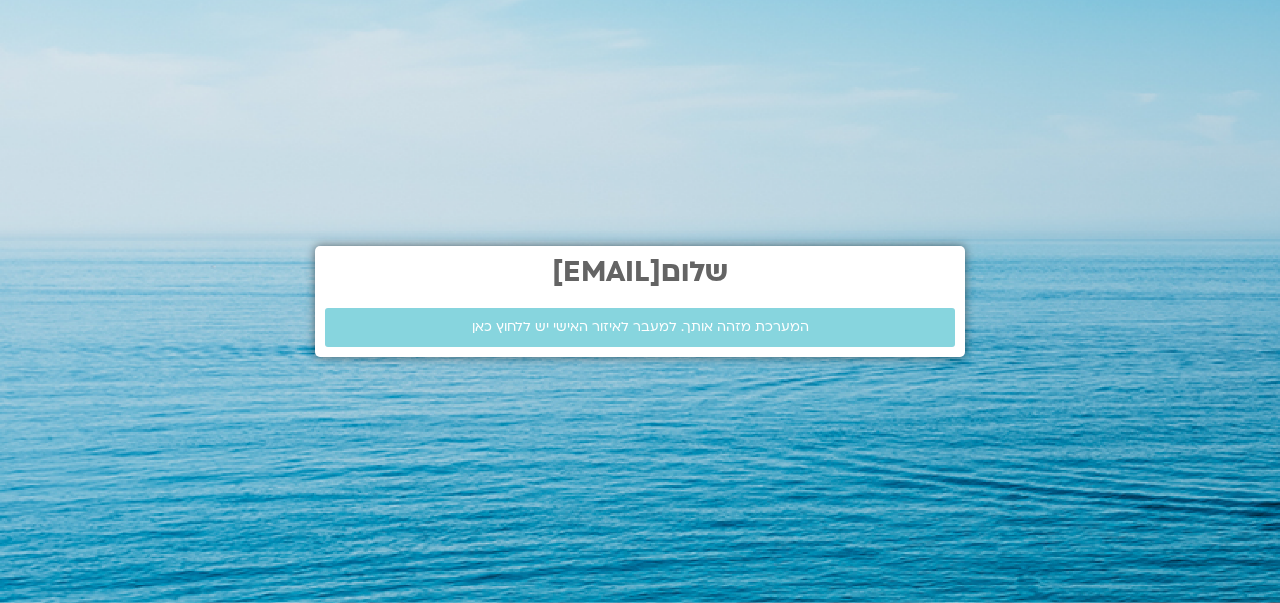 scroll, scrollTop: 0, scrollLeft: 0, axis: both 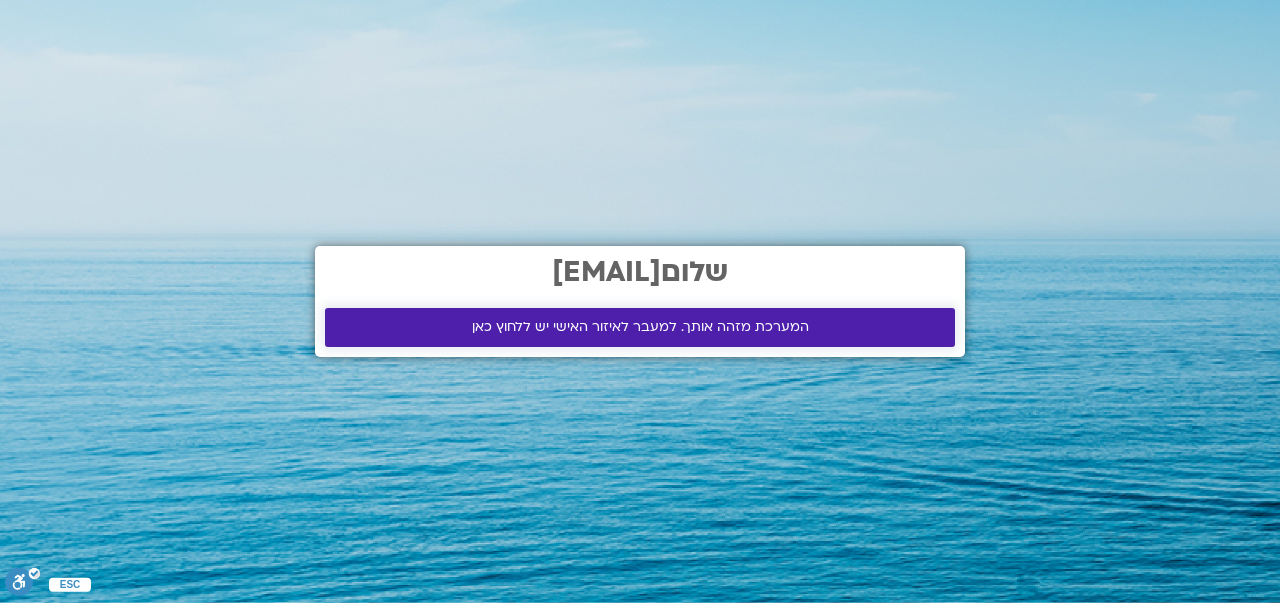 click on "המערכת מזהה אותך. למעבר לאיזור האישי יש ללחוץ כאן" at bounding box center (640, 327) 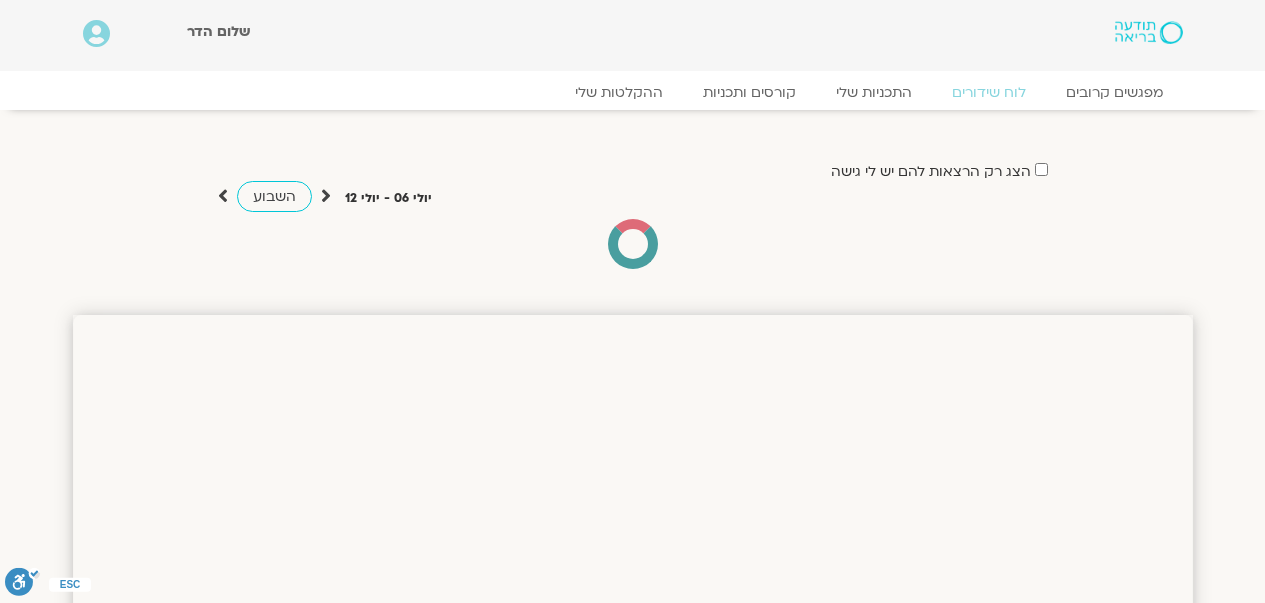 scroll, scrollTop: 0, scrollLeft: 0, axis: both 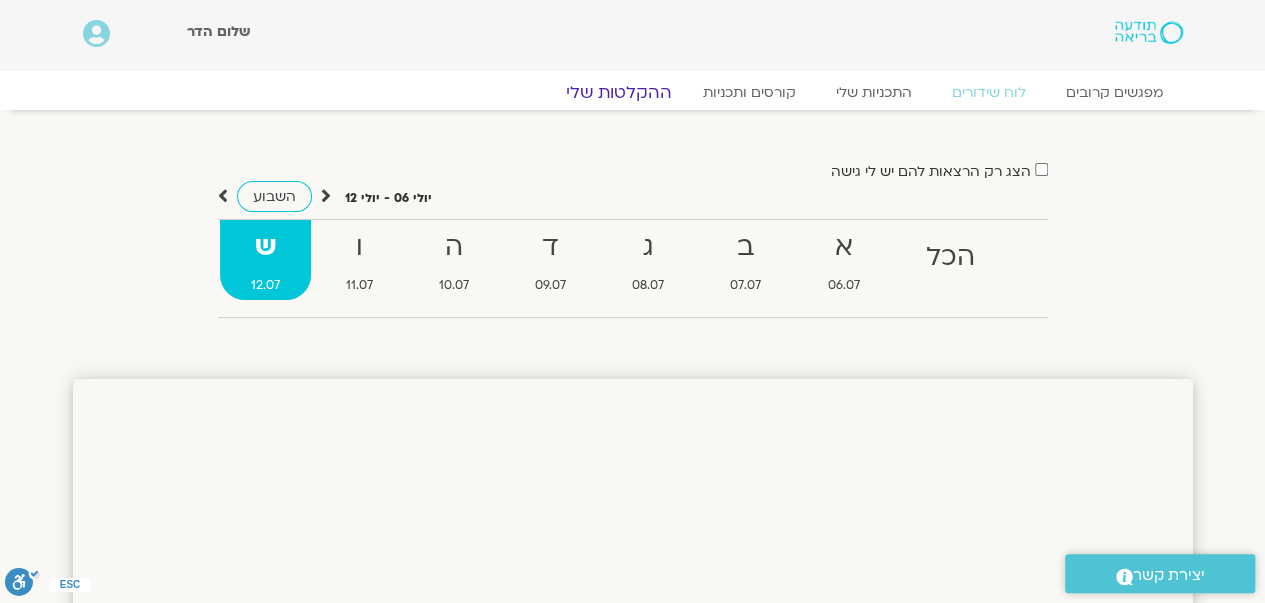 click on "ההקלטות שלי" 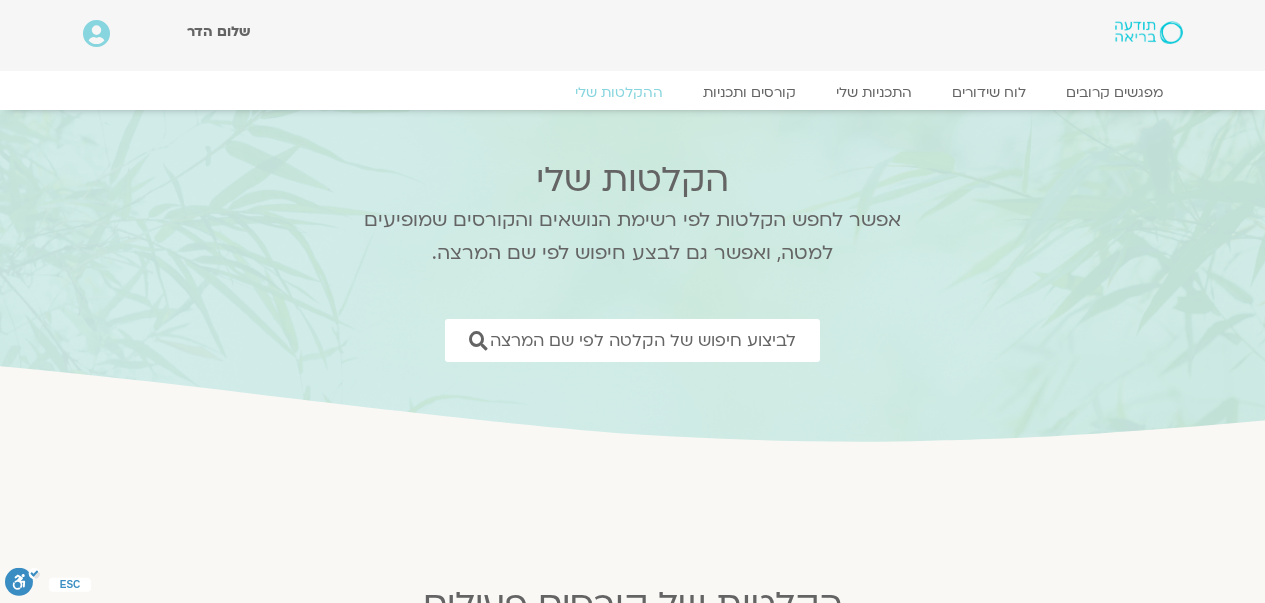 scroll, scrollTop: 0, scrollLeft: 0, axis: both 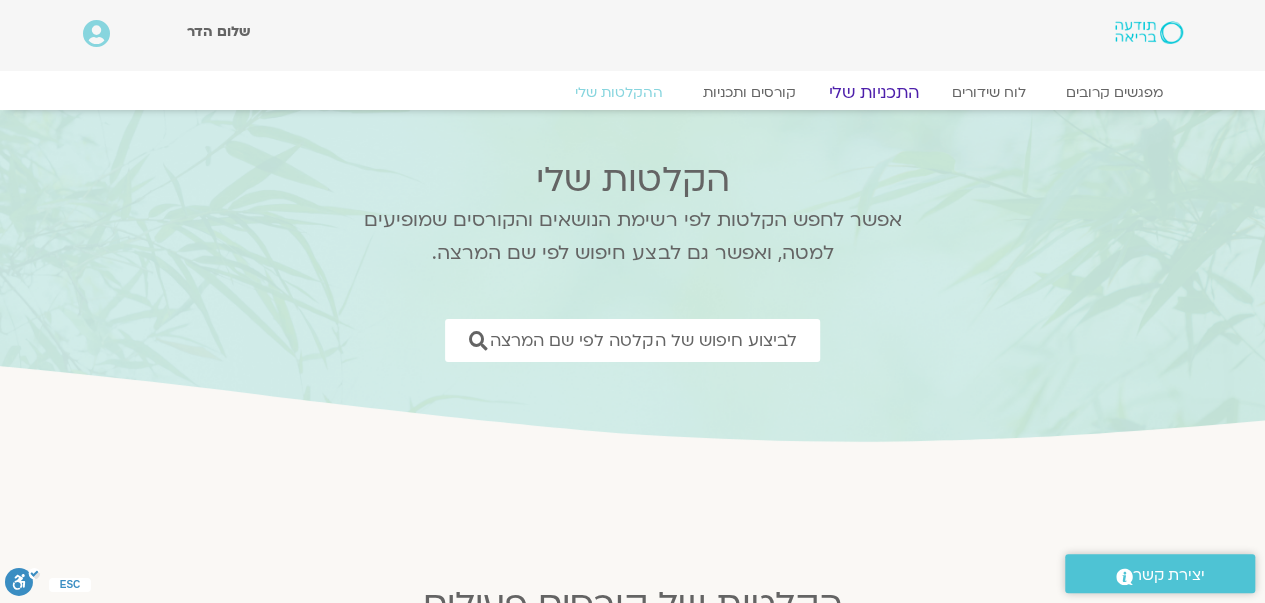 click on "התכניות שלי" 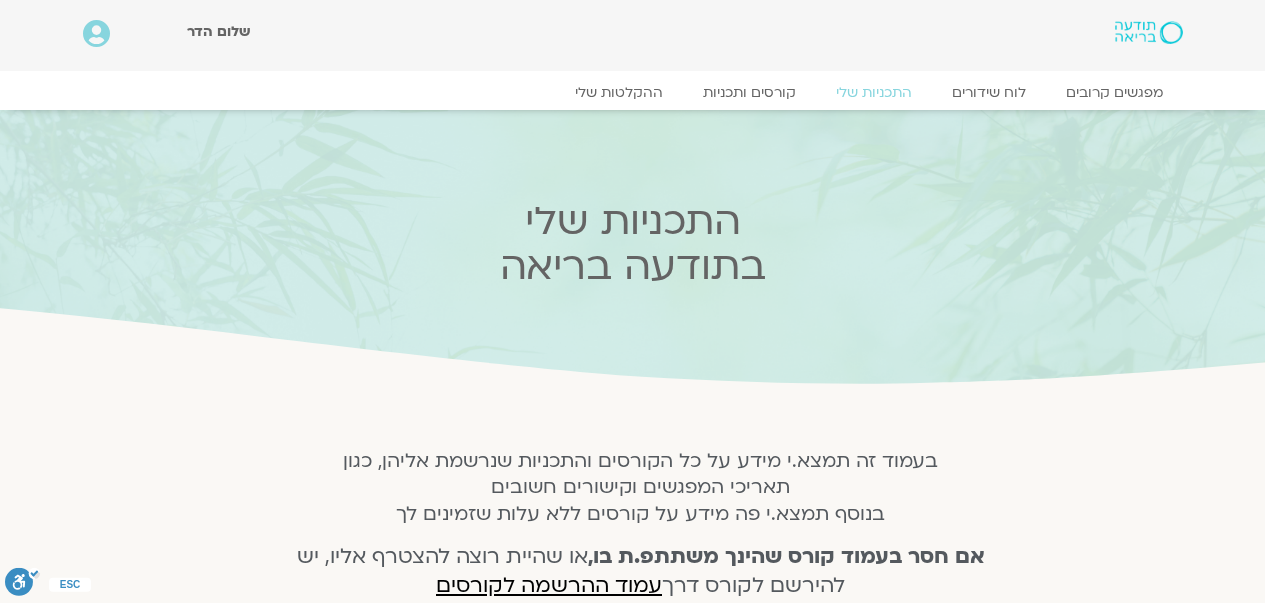 scroll, scrollTop: 0, scrollLeft: 0, axis: both 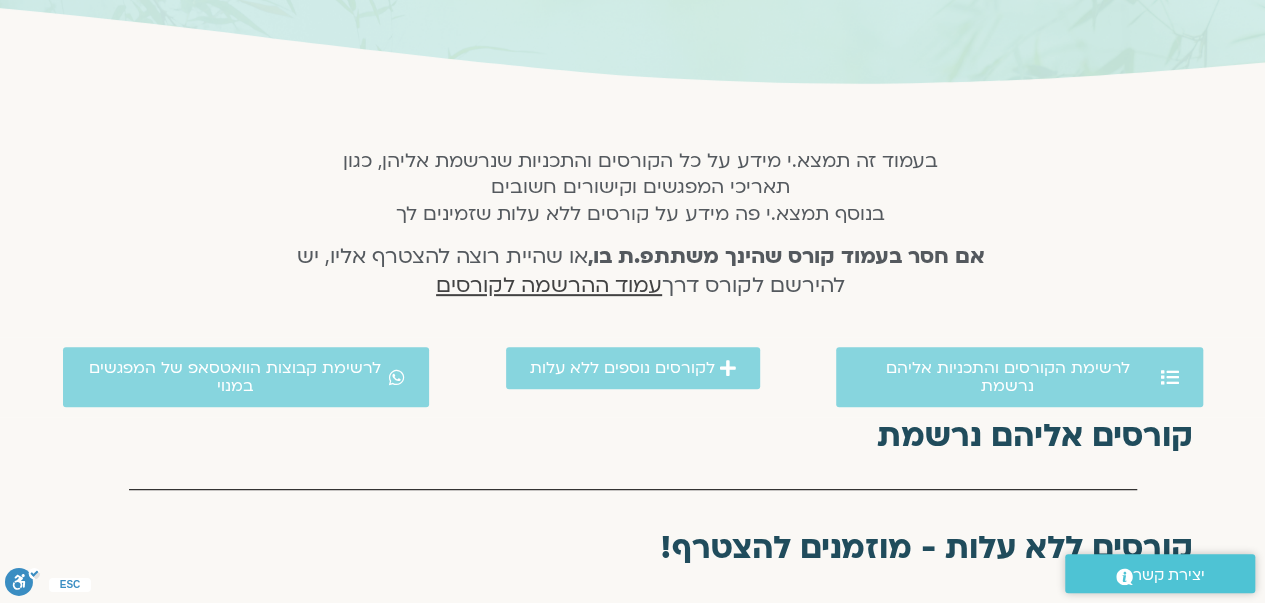 click on "עמוד ההרשמה לקורסים" at bounding box center (549, 285) 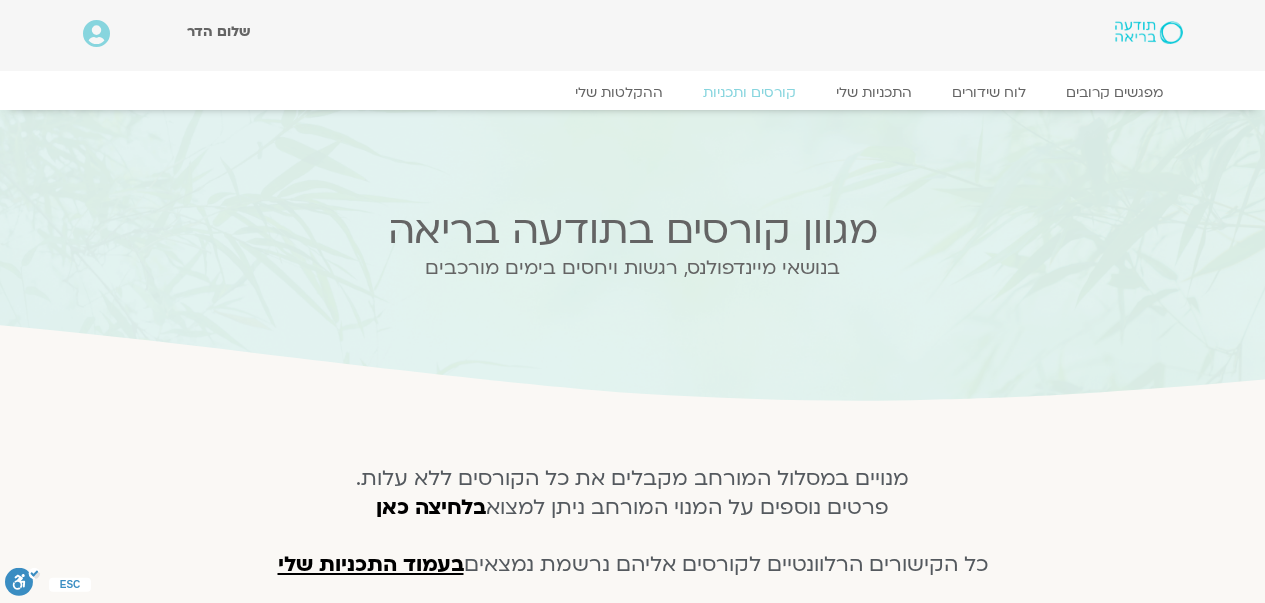 scroll, scrollTop: 0, scrollLeft: 0, axis: both 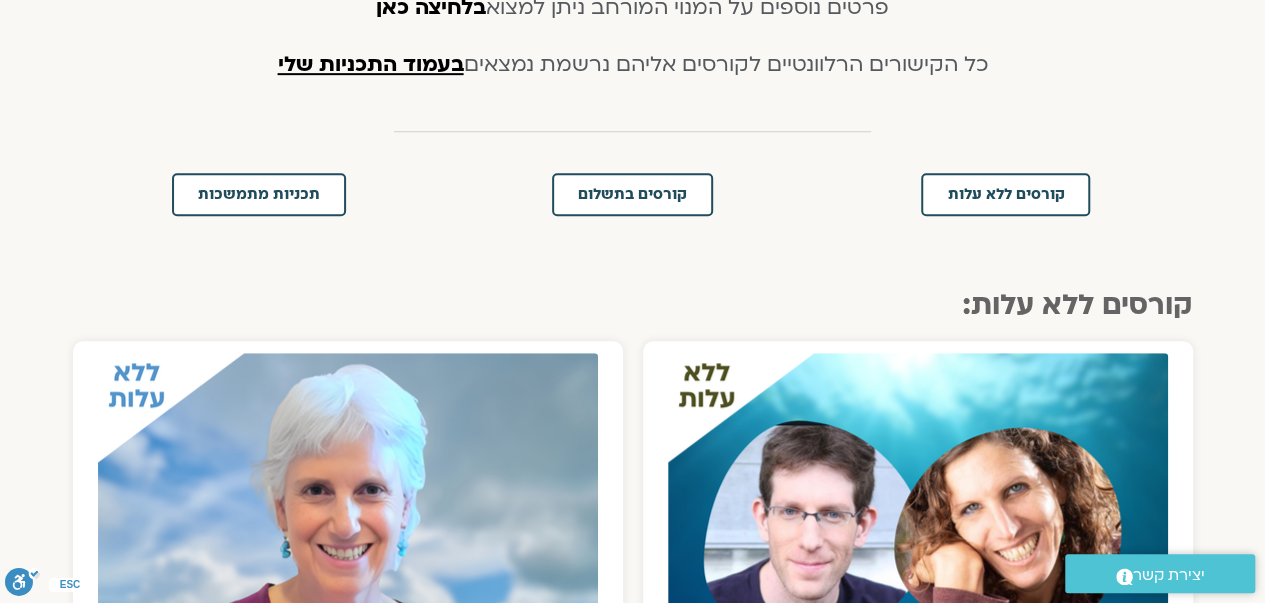 click at bounding box center [918, 528] 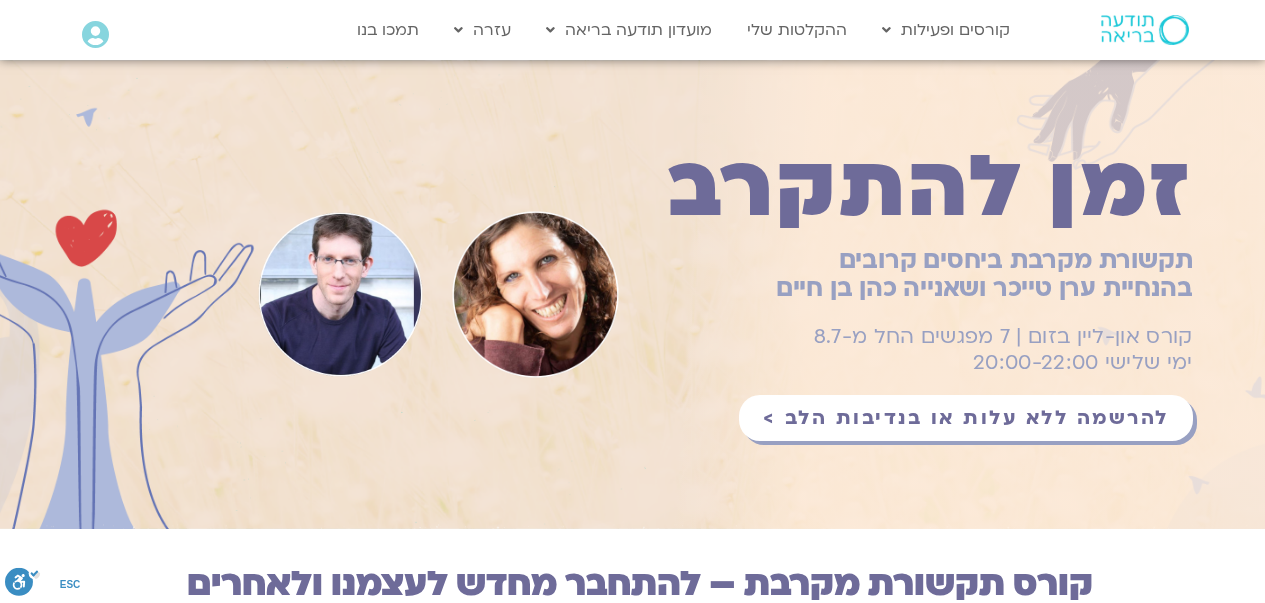 scroll, scrollTop: 0, scrollLeft: 0, axis: both 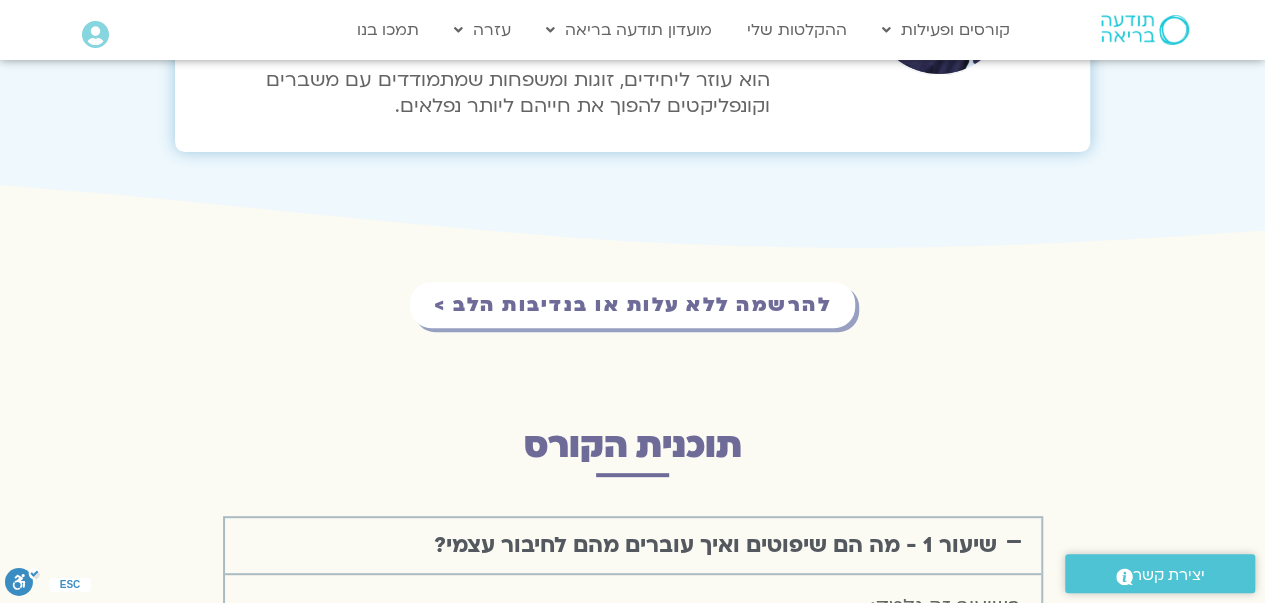 click on "להרשמה ללא עלות או בנדיבות הלב >" at bounding box center (632, 305) 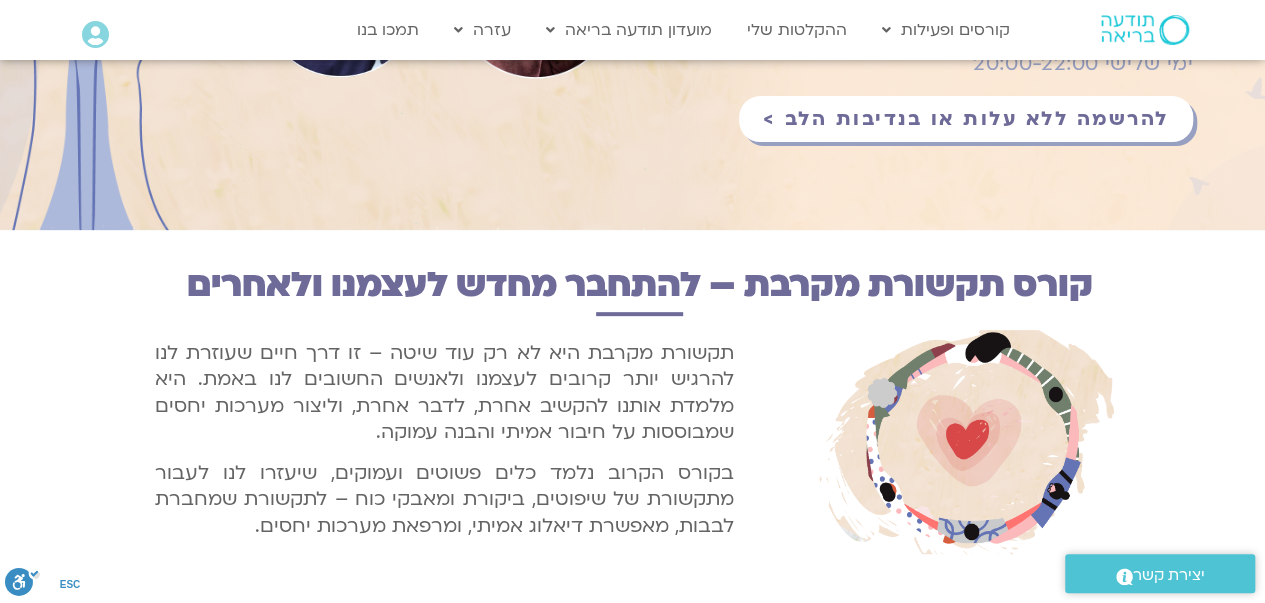 scroll, scrollTop: 56, scrollLeft: 0, axis: vertical 